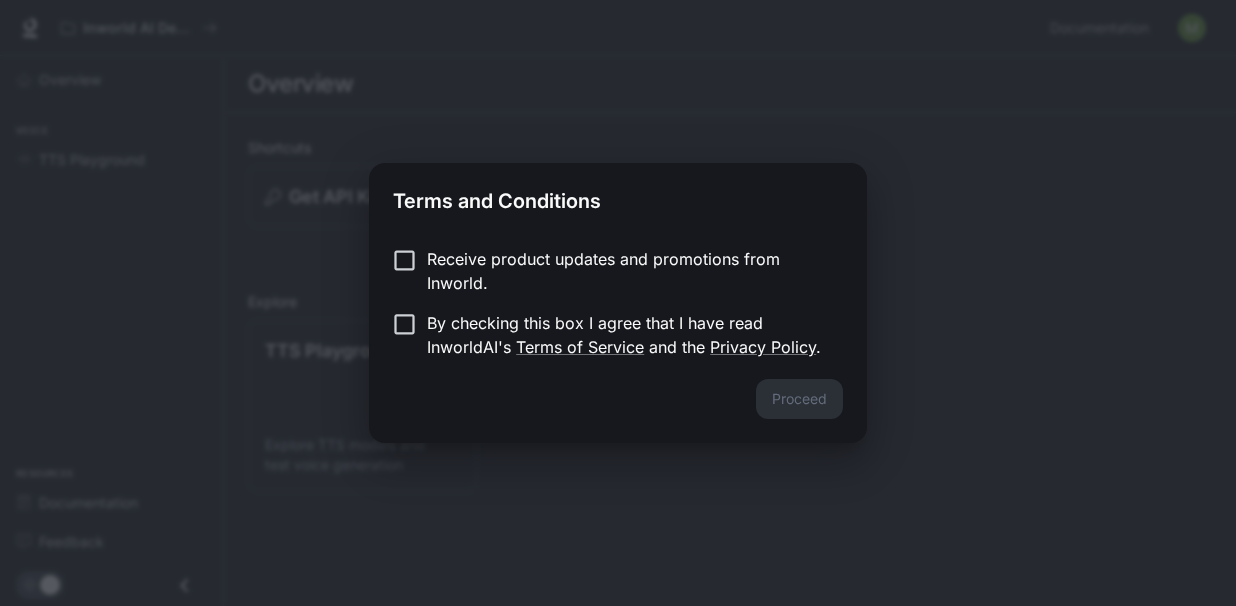 scroll, scrollTop: 0, scrollLeft: 0, axis: both 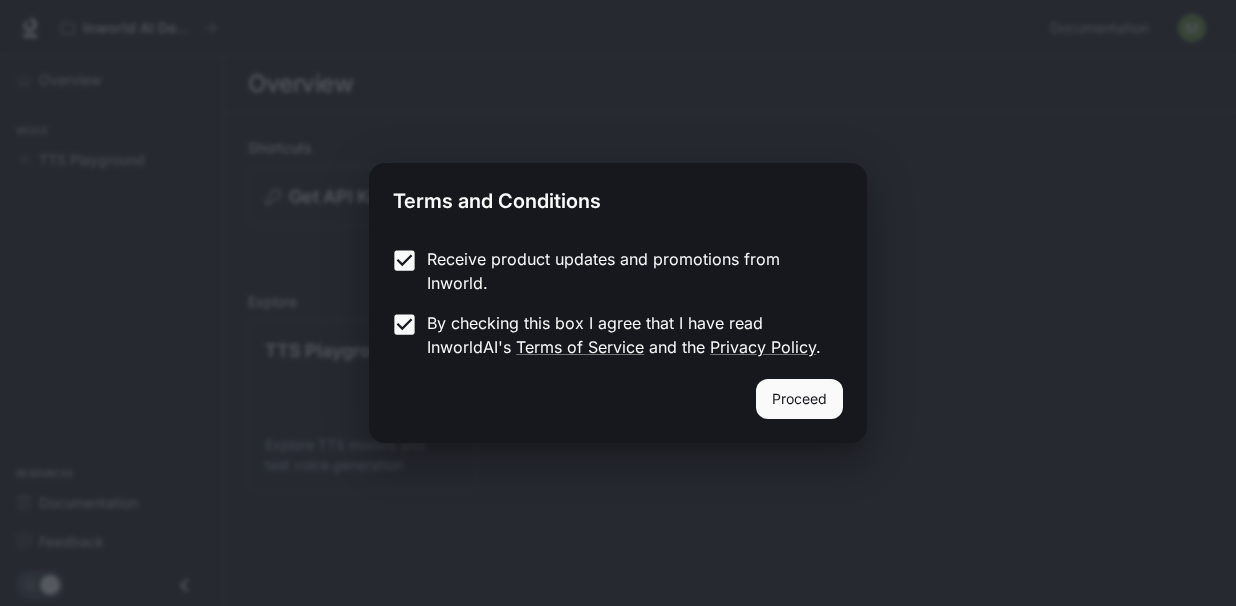 click on "Proceed" at bounding box center [799, 399] 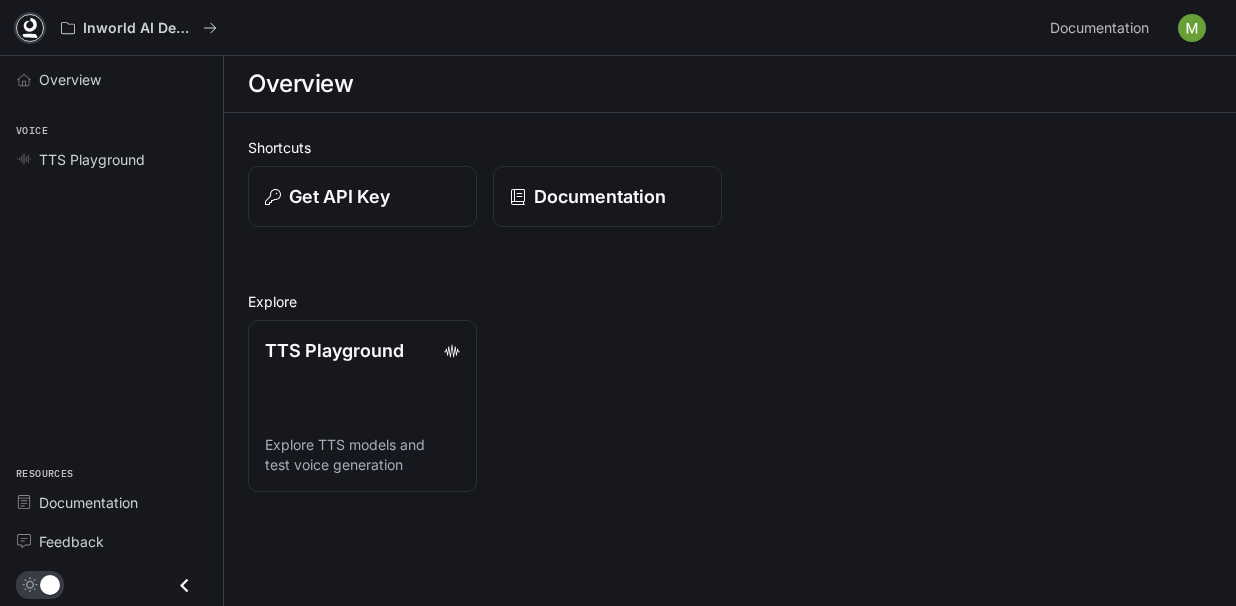 click 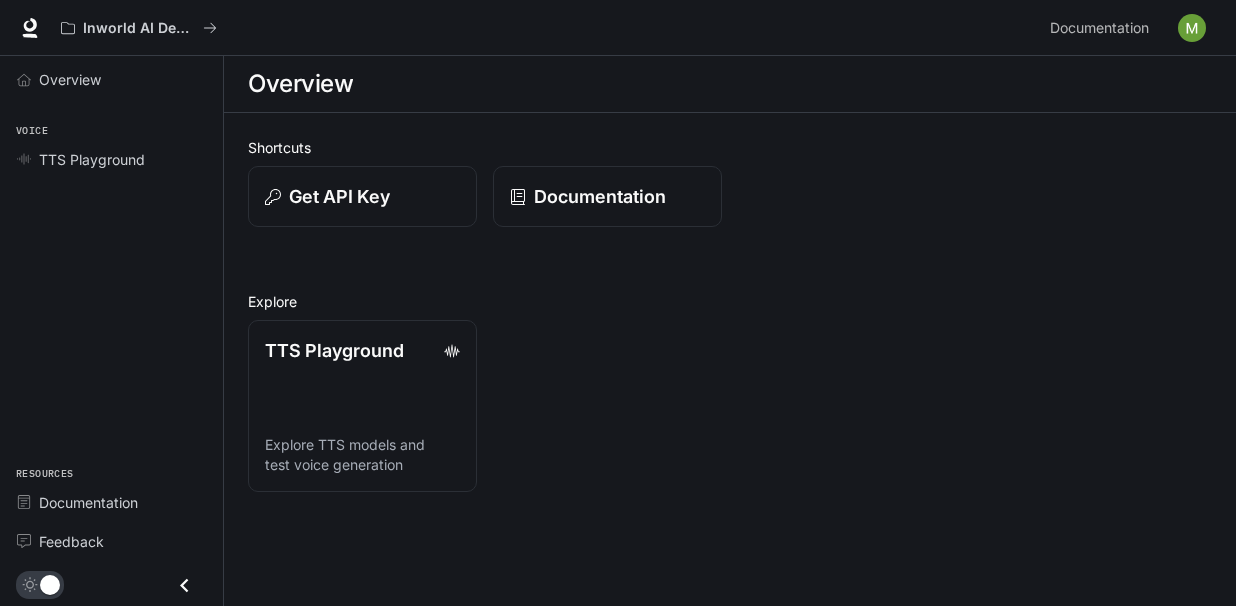 scroll, scrollTop: 0, scrollLeft: 0, axis: both 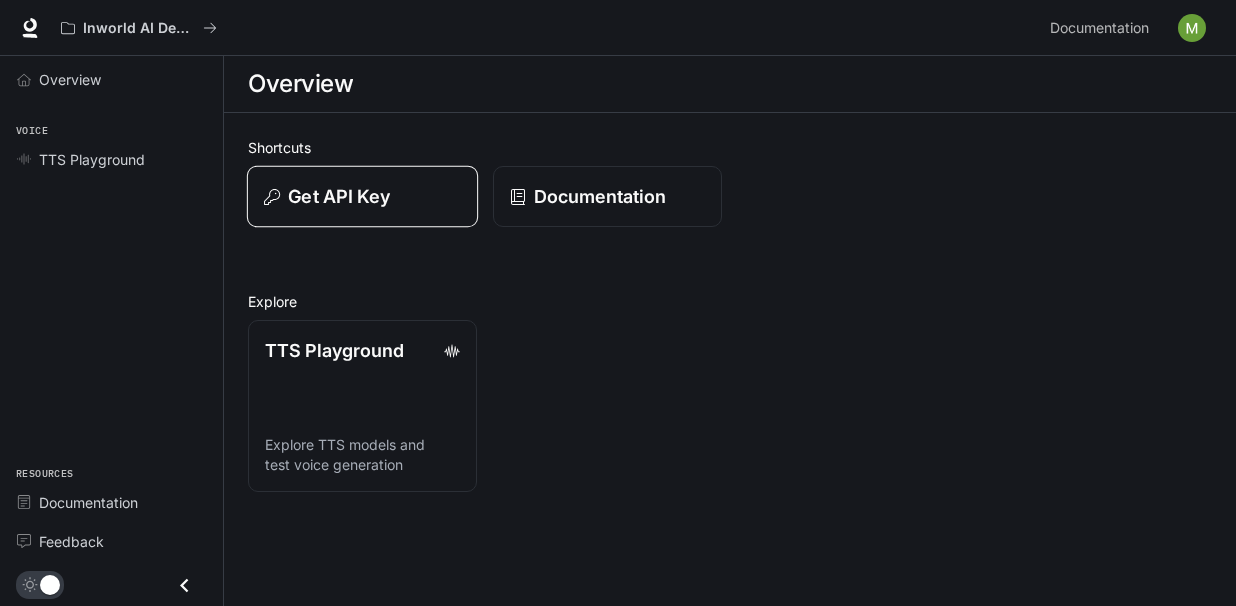 click on "Get API Key" at bounding box center [339, 196] 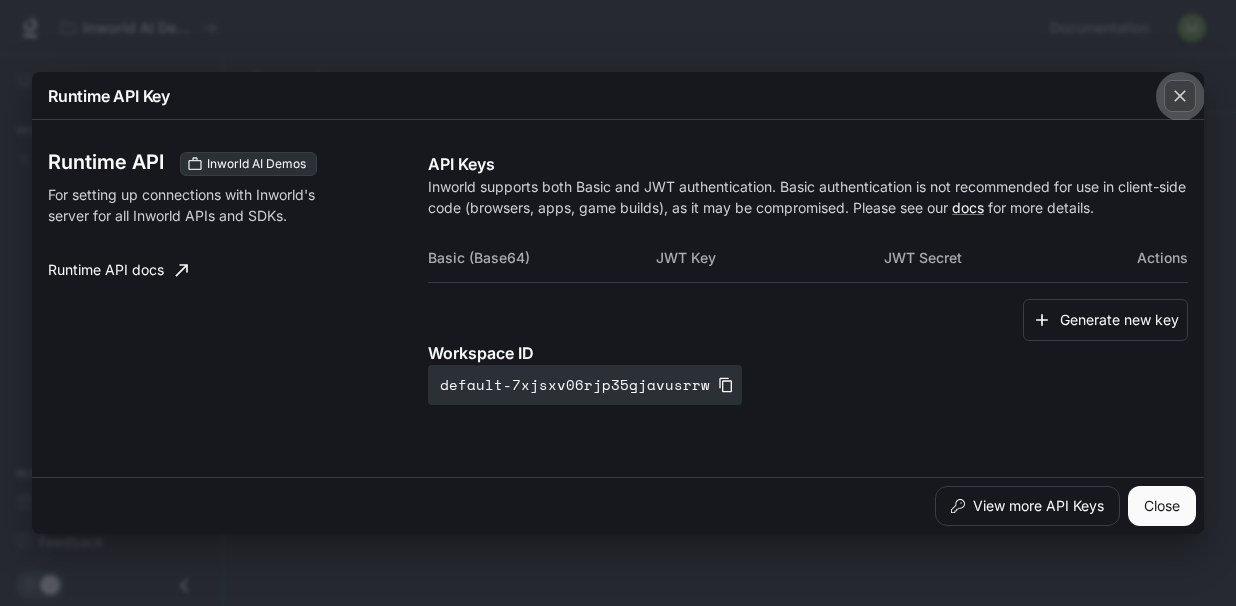 click at bounding box center [1180, 96] 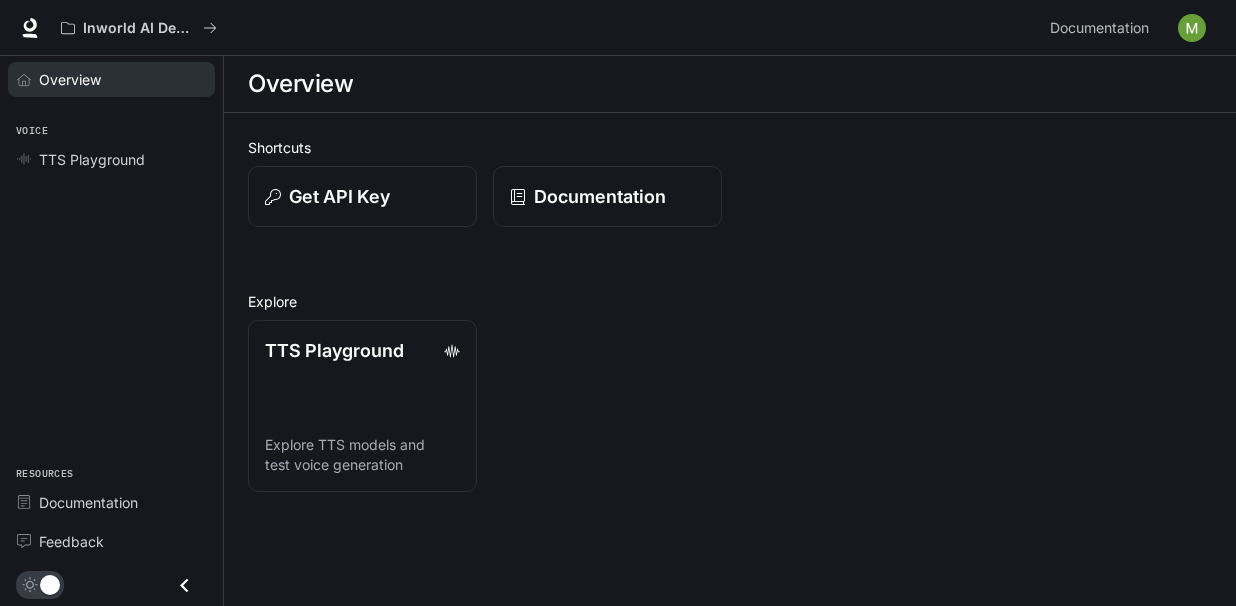 click on "Overview" at bounding box center (70, 79) 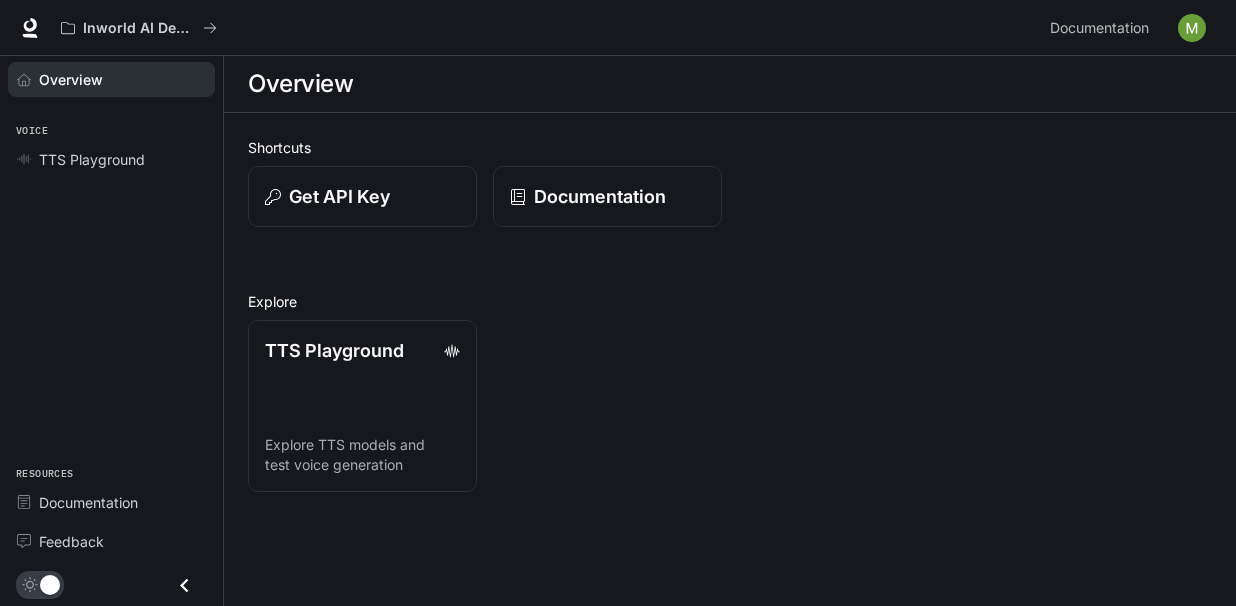 click on "Overview" at bounding box center (71, 79) 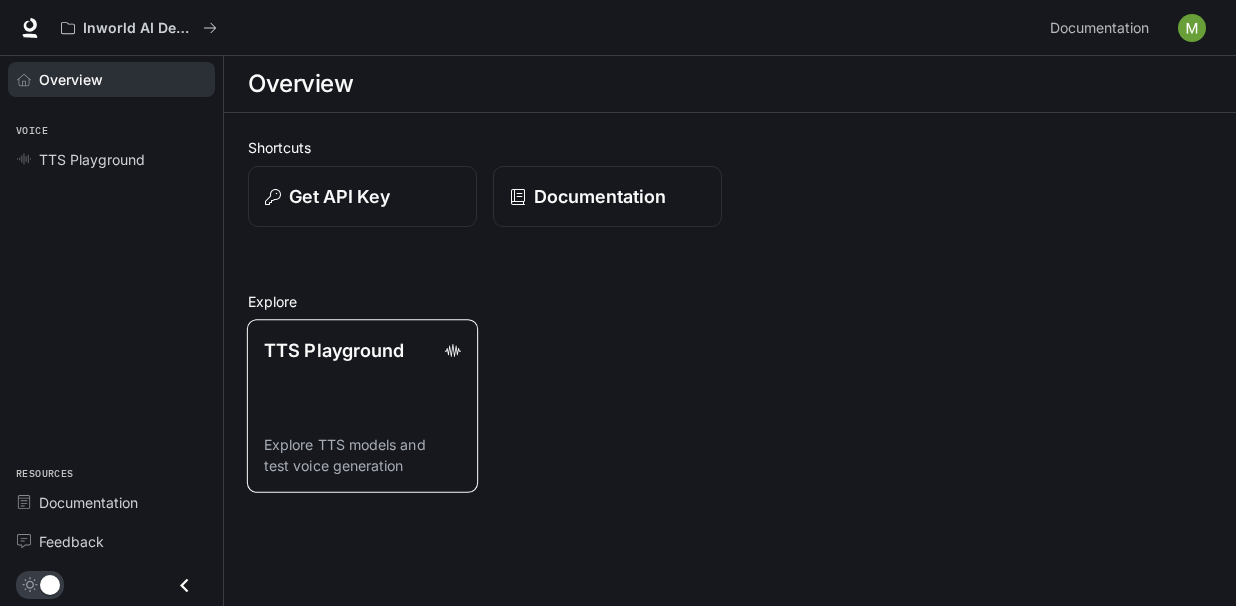 click on "TTS Playground Explore TTS models and test voice generation" at bounding box center [362, 405] 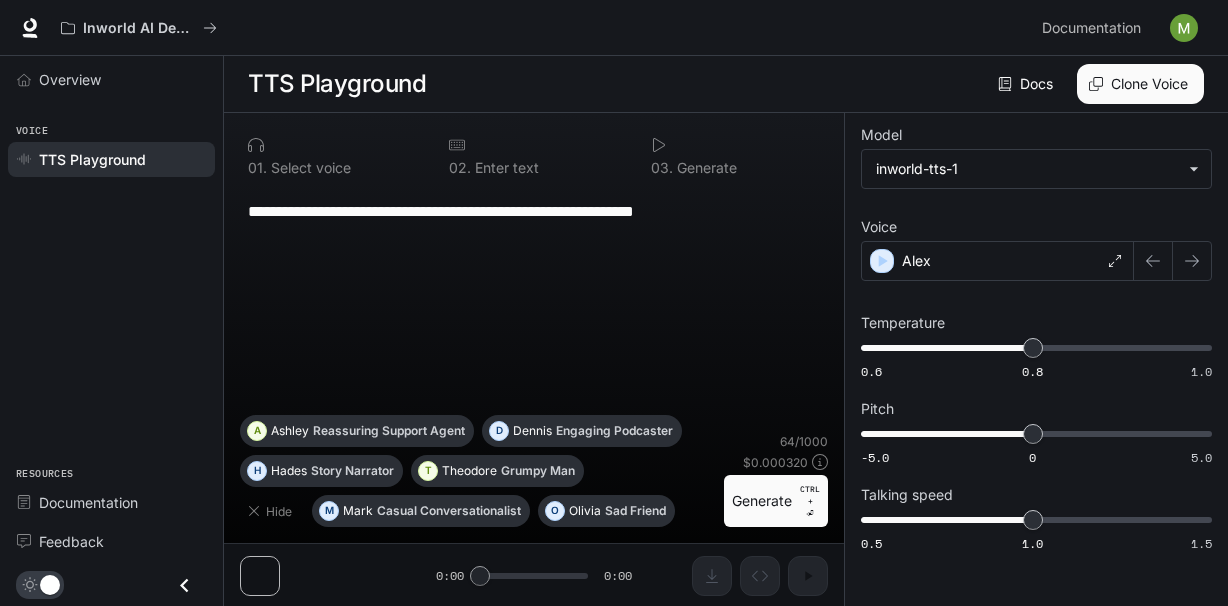 click on "**********" at bounding box center [534, 211] 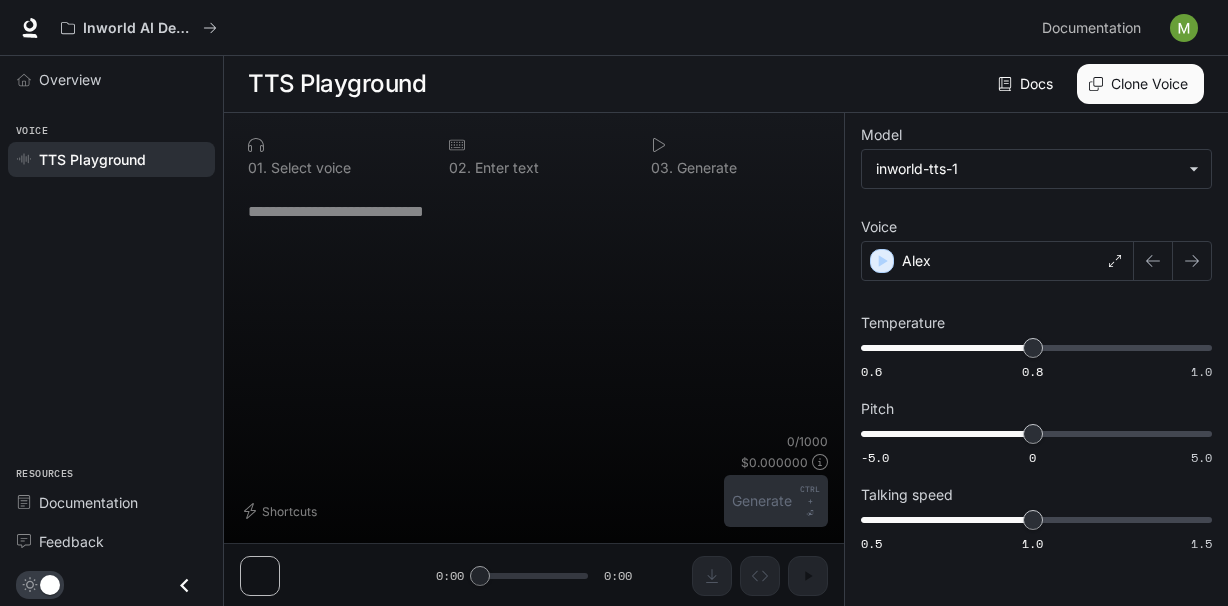 paste on "**********" 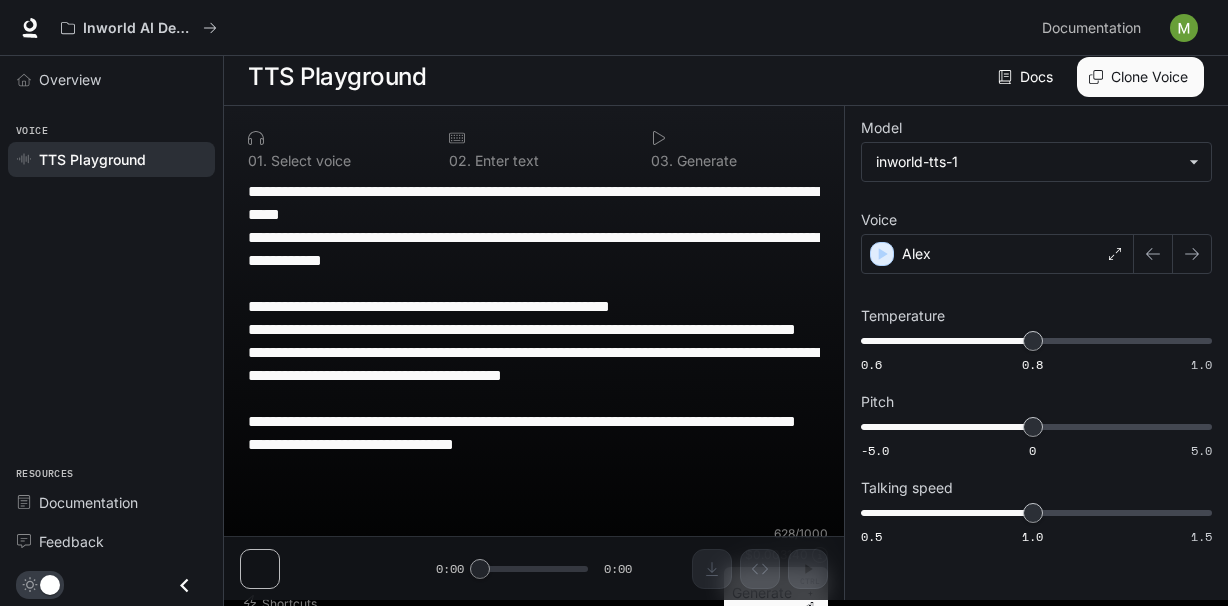 scroll, scrollTop: 0, scrollLeft: 0, axis: both 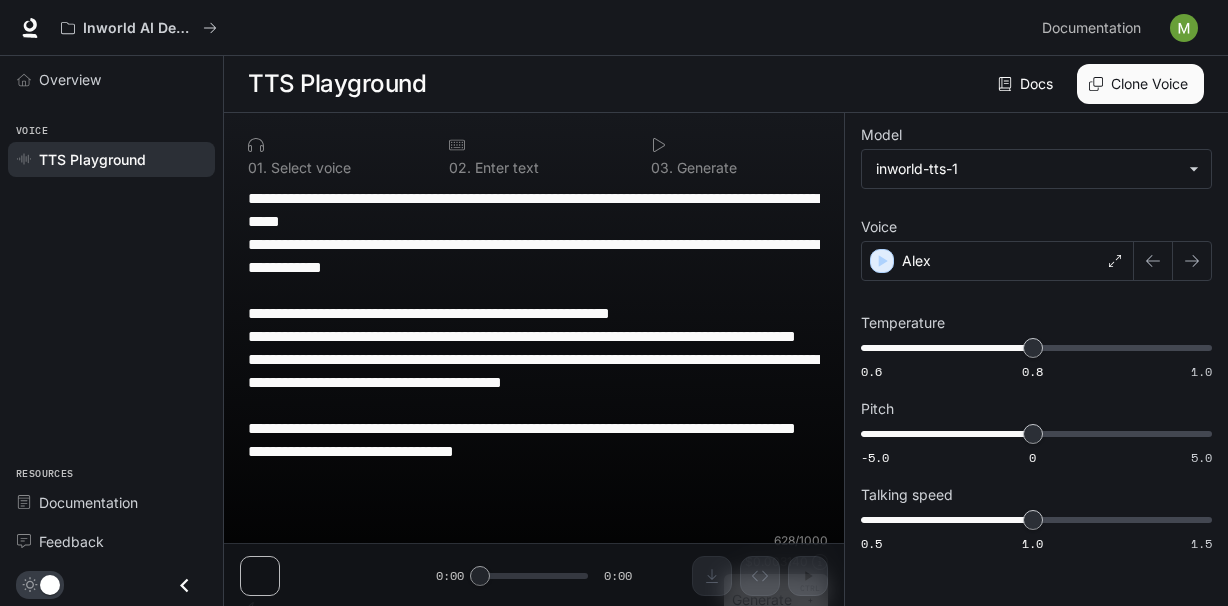 click 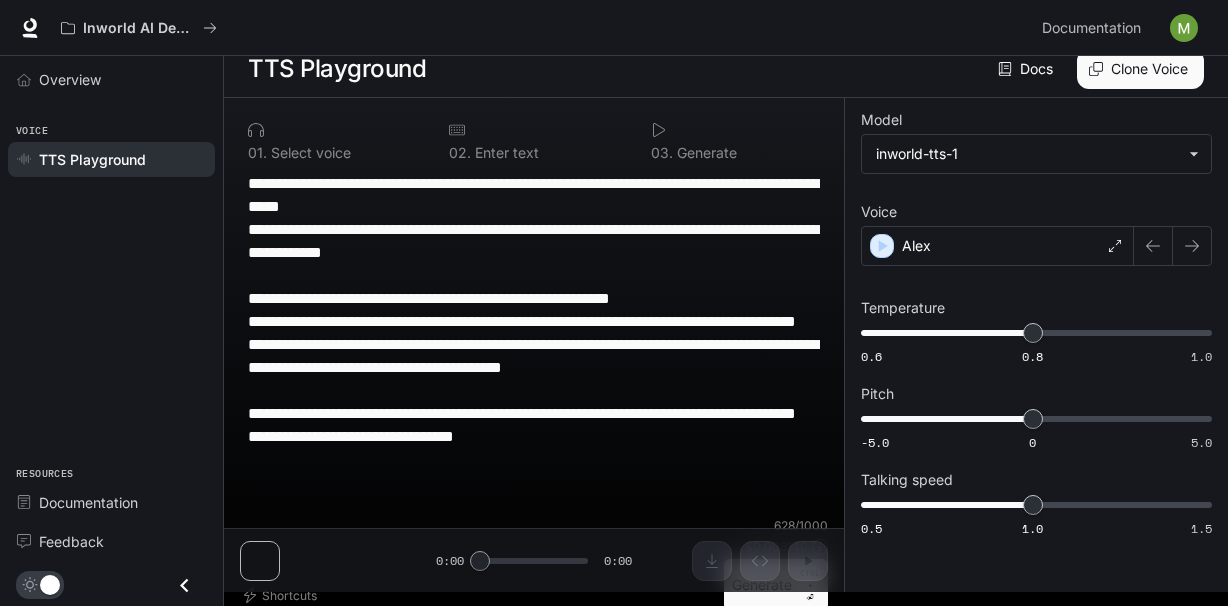 scroll, scrollTop: 20, scrollLeft: 0, axis: vertical 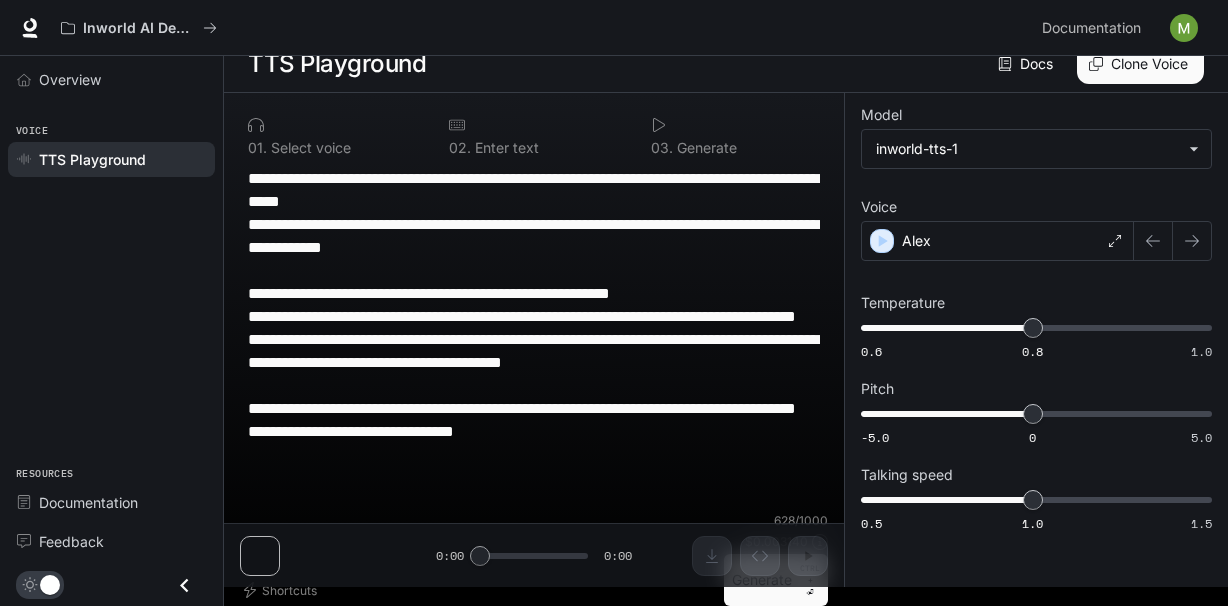 drag, startPoint x: 478, startPoint y: 558, endPoint x: 503, endPoint y: 564, distance: 25.70992 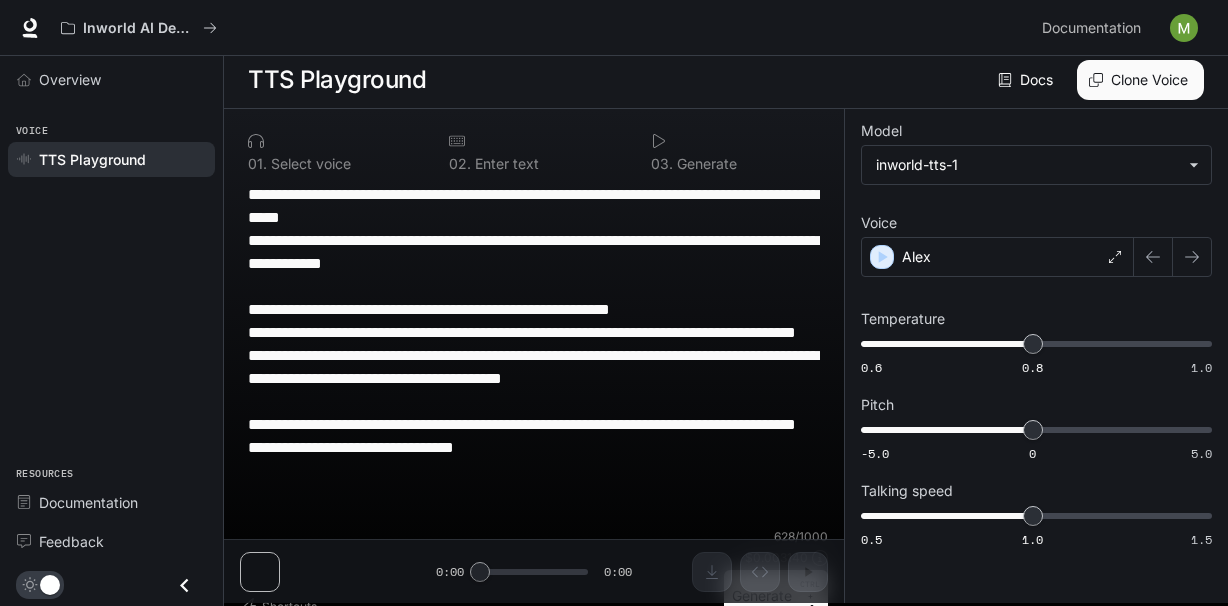 scroll, scrollTop: 0, scrollLeft: 0, axis: both 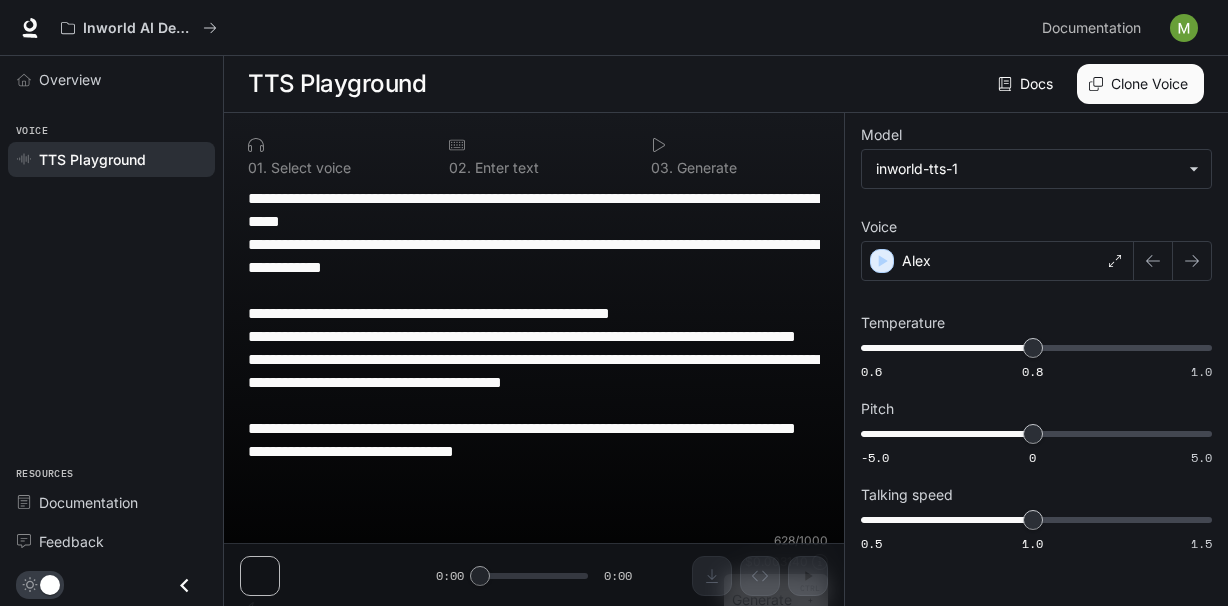 click on "**********" at bounding box center (534, 359) 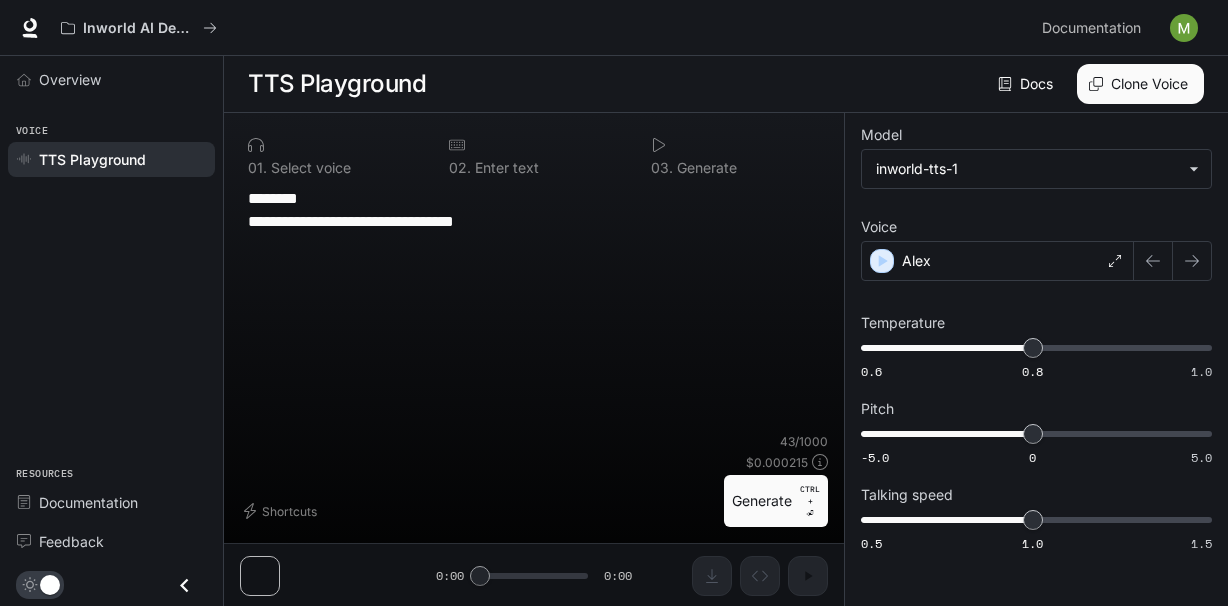 drag, startPoint x: 497, startPoint y: 223, endPoint x: 231, endPoint y: 199, distance: 267.0805 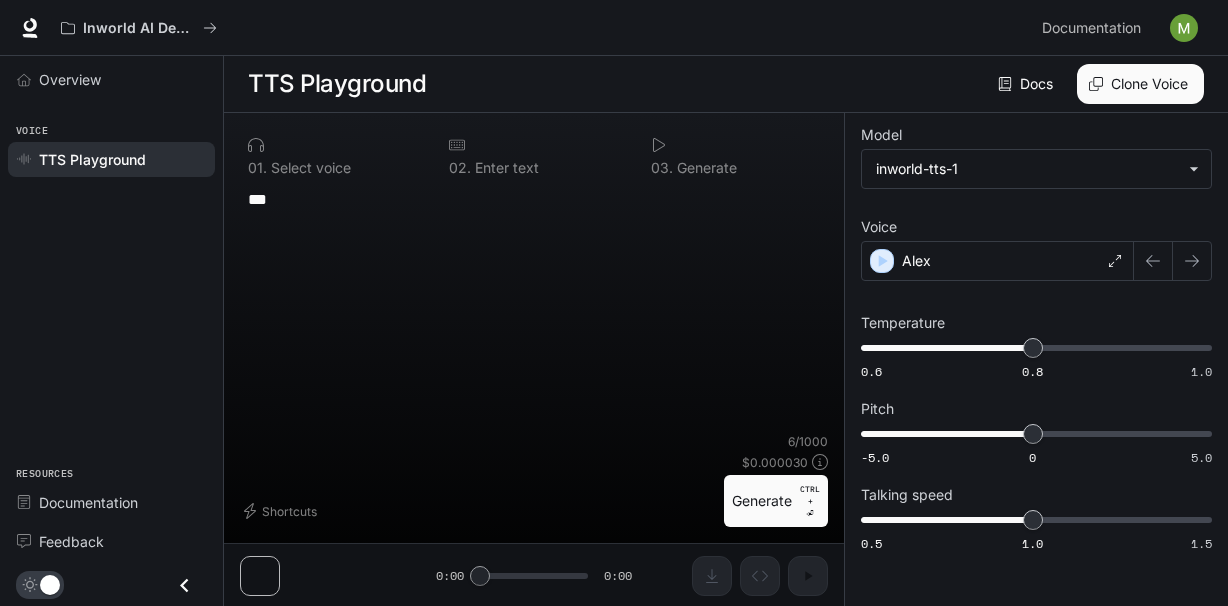 type on "*" 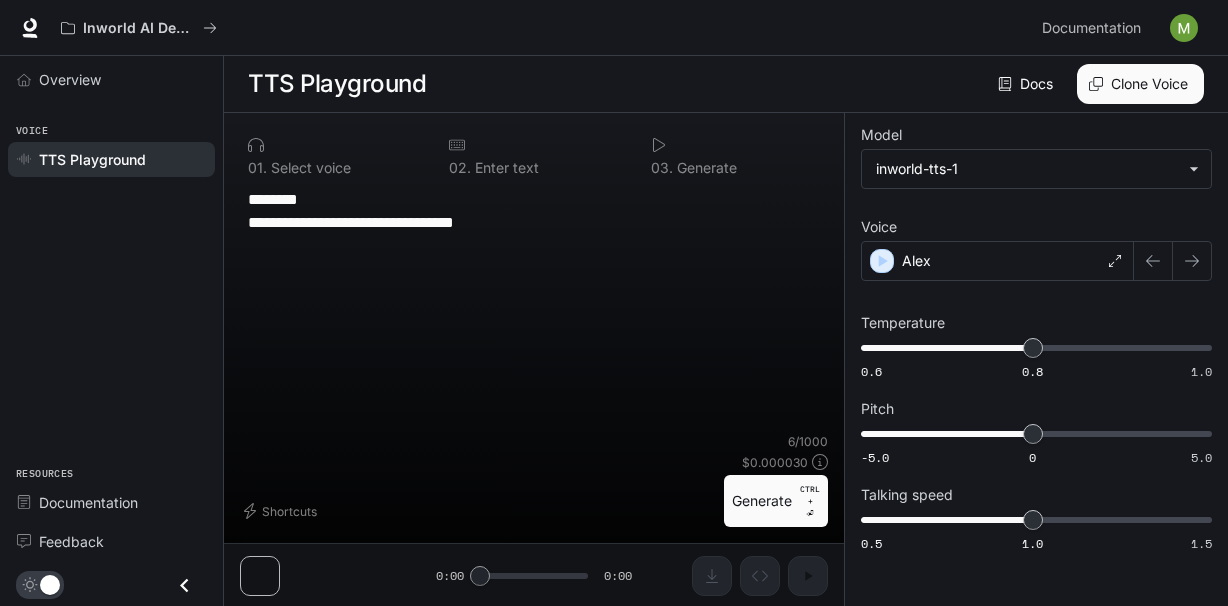 type on "**********" 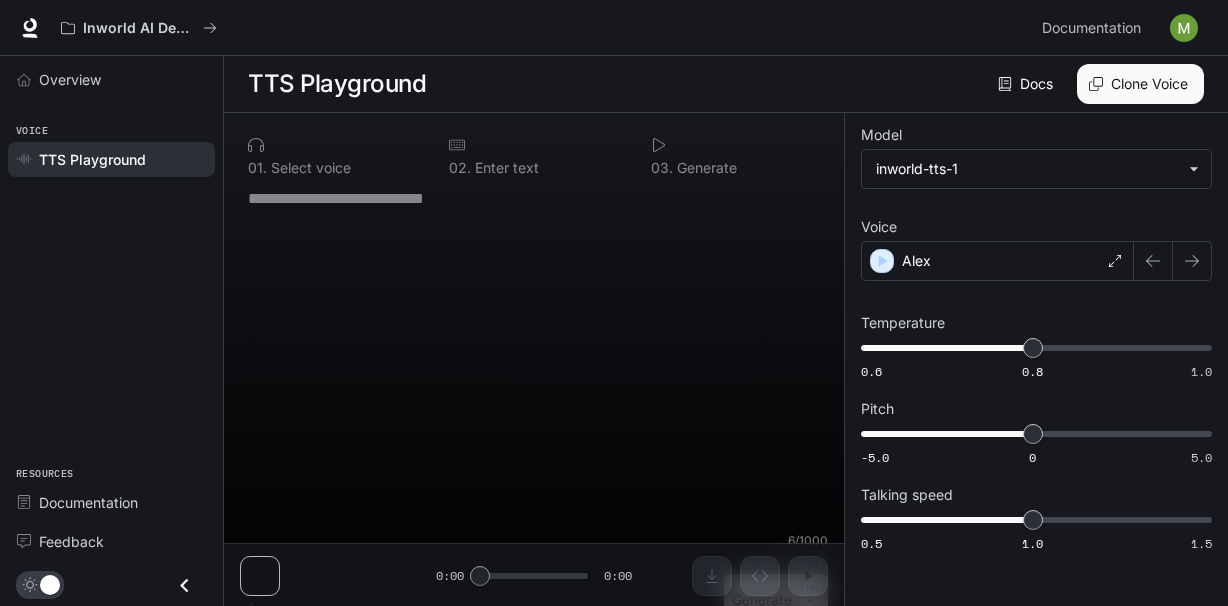 type on "**********" 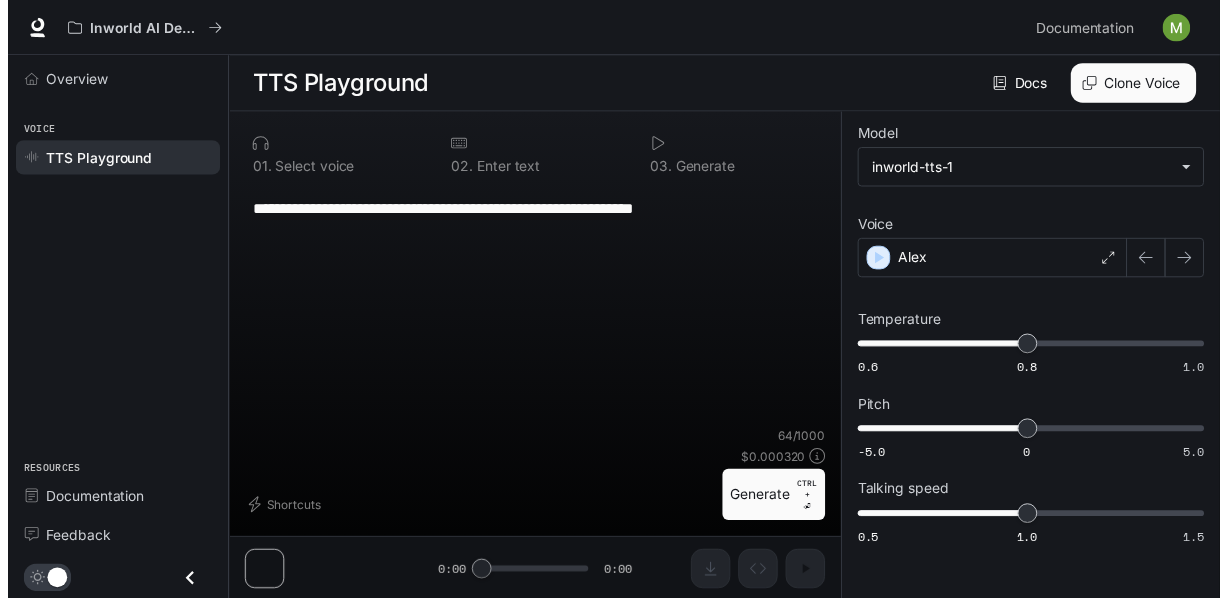 scroll, scrollTop: 0, scrollLeft: 0, axis: both 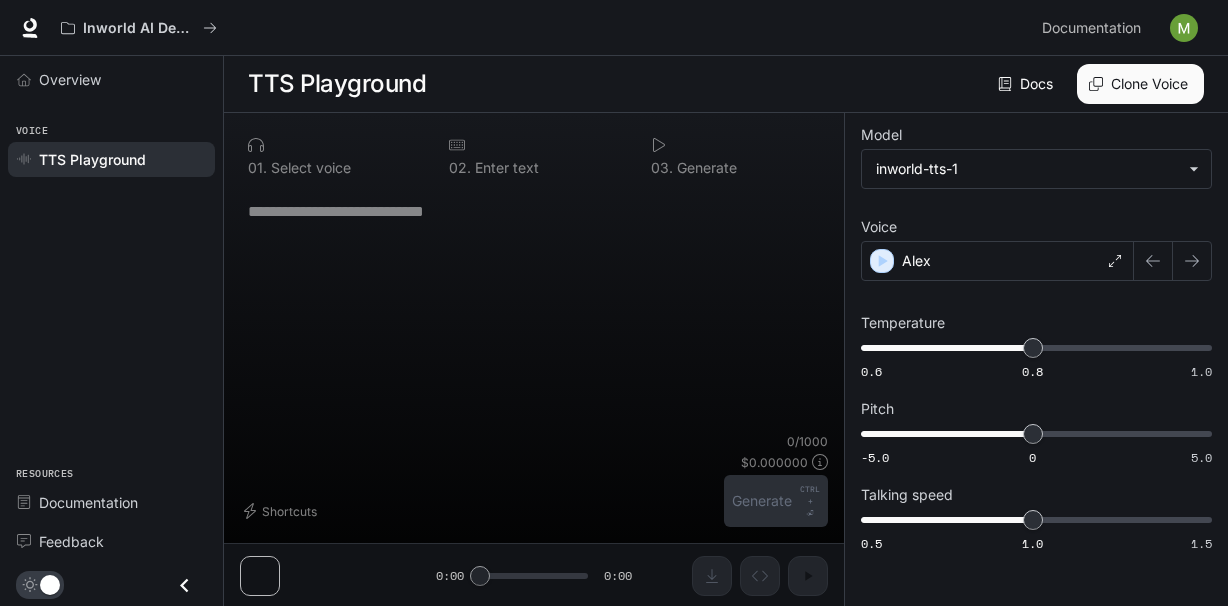 paste on "**********" 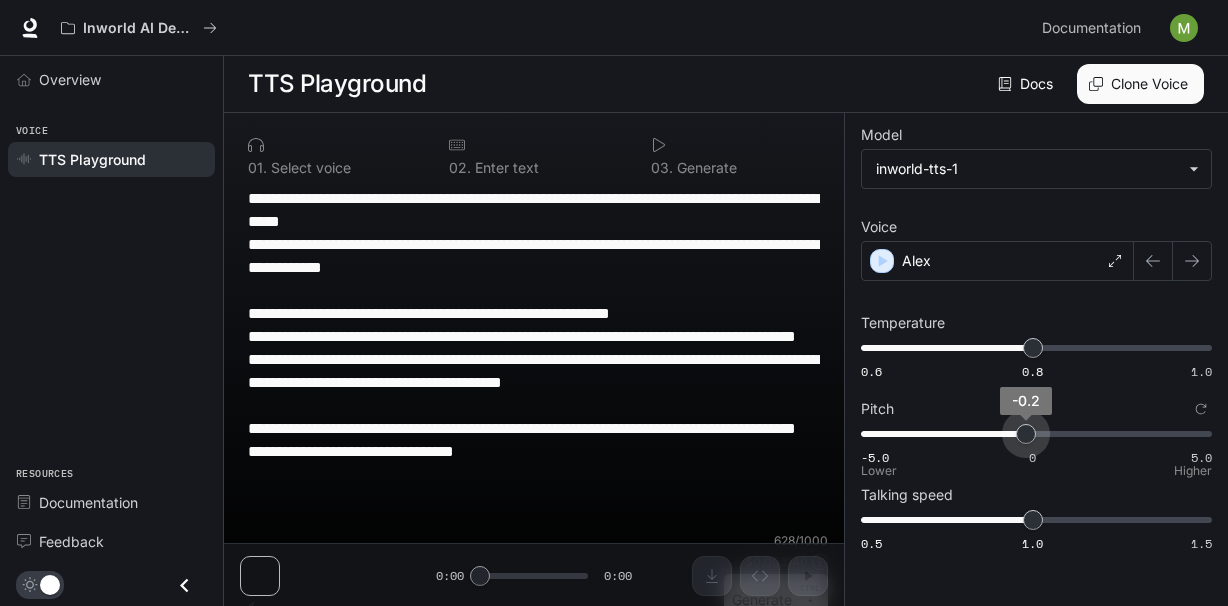 type on "****" 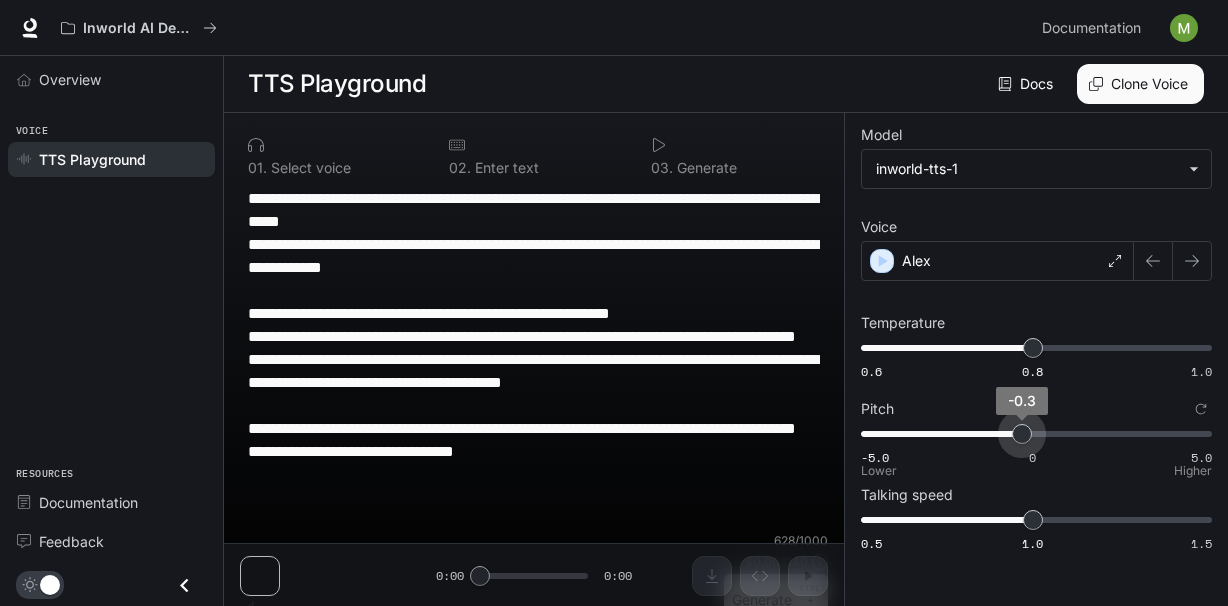drag, startPoint x: 1042, startPoint y: 441, endPoint x: 1022, endPoint y: 436, distance: 20.615528 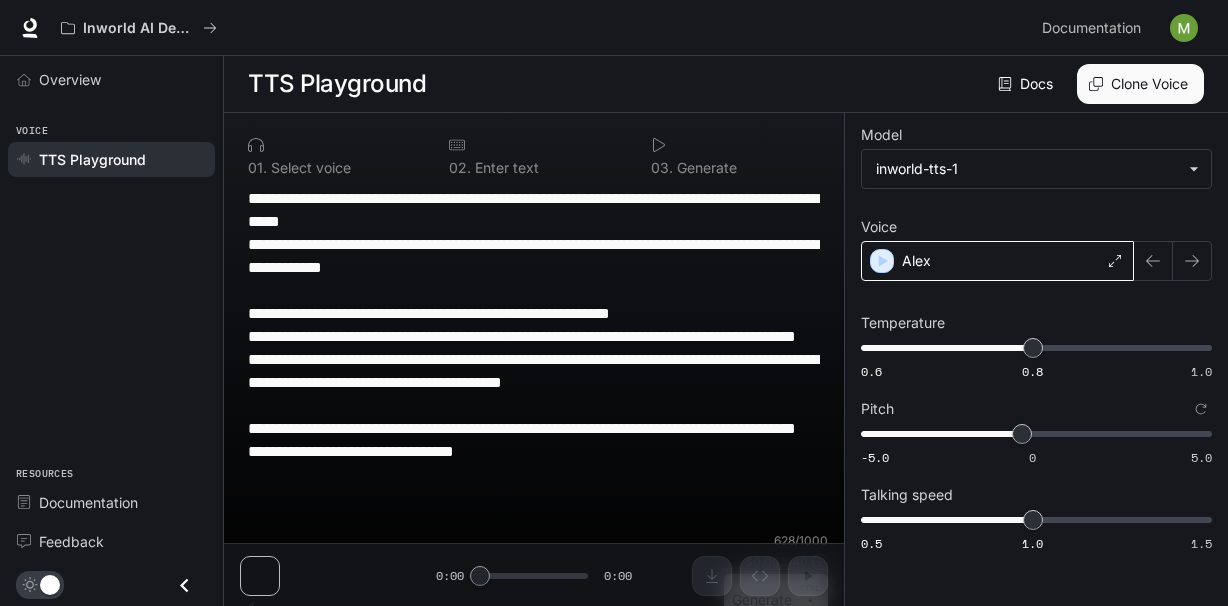 click on "Alex" at bounding box center (997, 261) 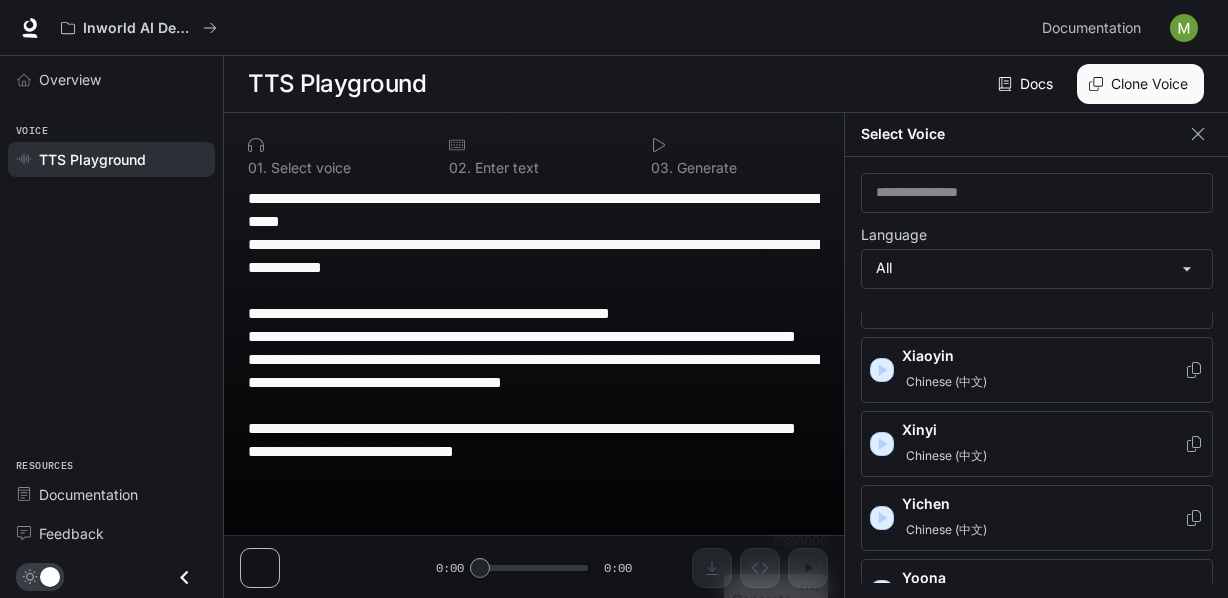scroll, scrollTop: 3414, scrollLeft: 0, axis: vertical 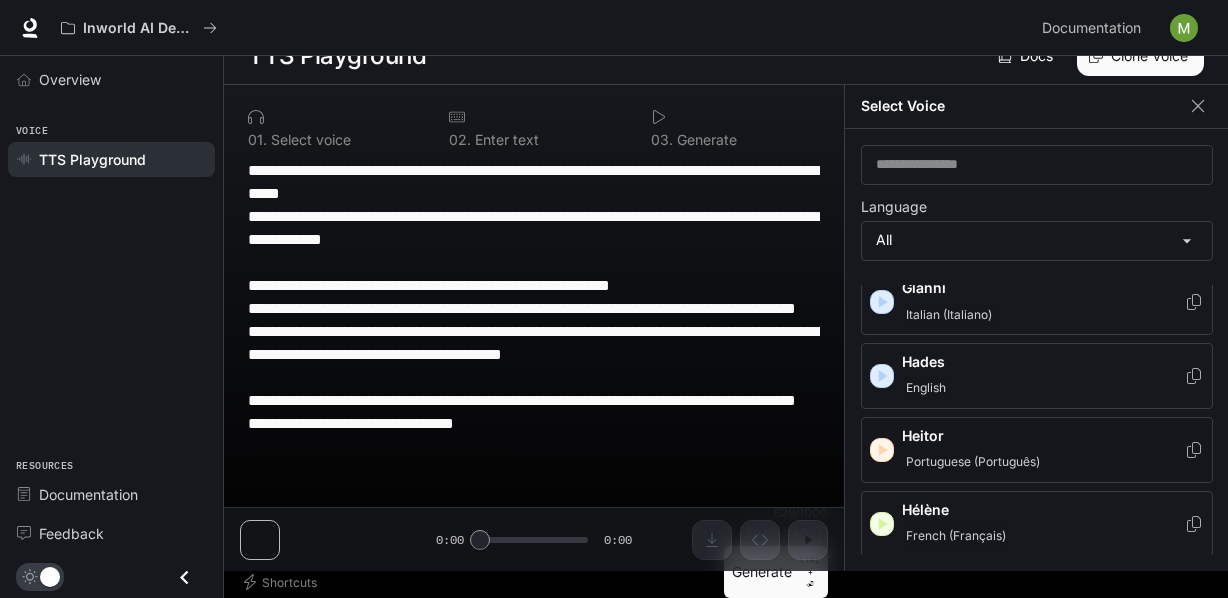 click on "Heitor" at bounding box center [1043, 436] 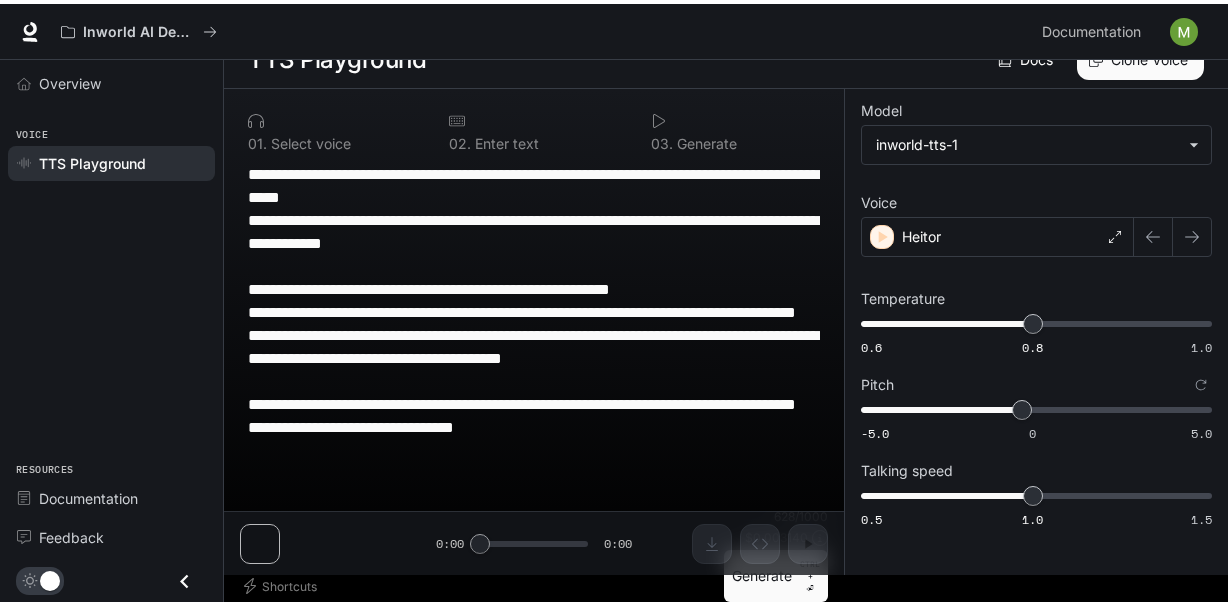 scroll, scrollTop: 20, scrollLeft: 0, axis: vertical 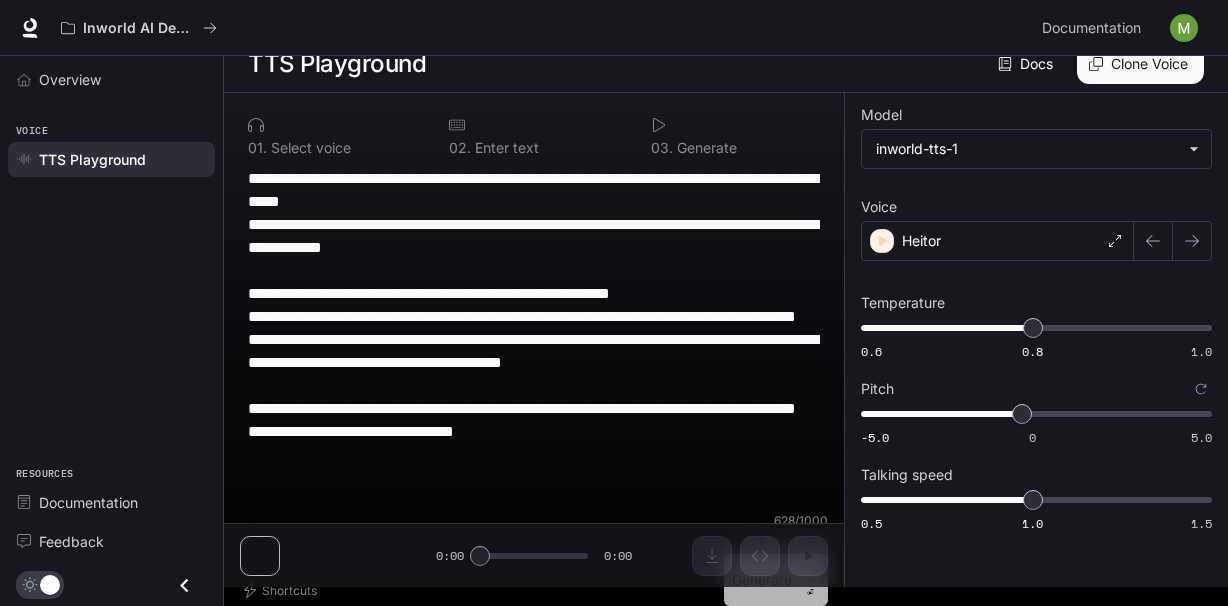 click on "Generate CTRL +  ⏎" at bounding box center (776, 580) 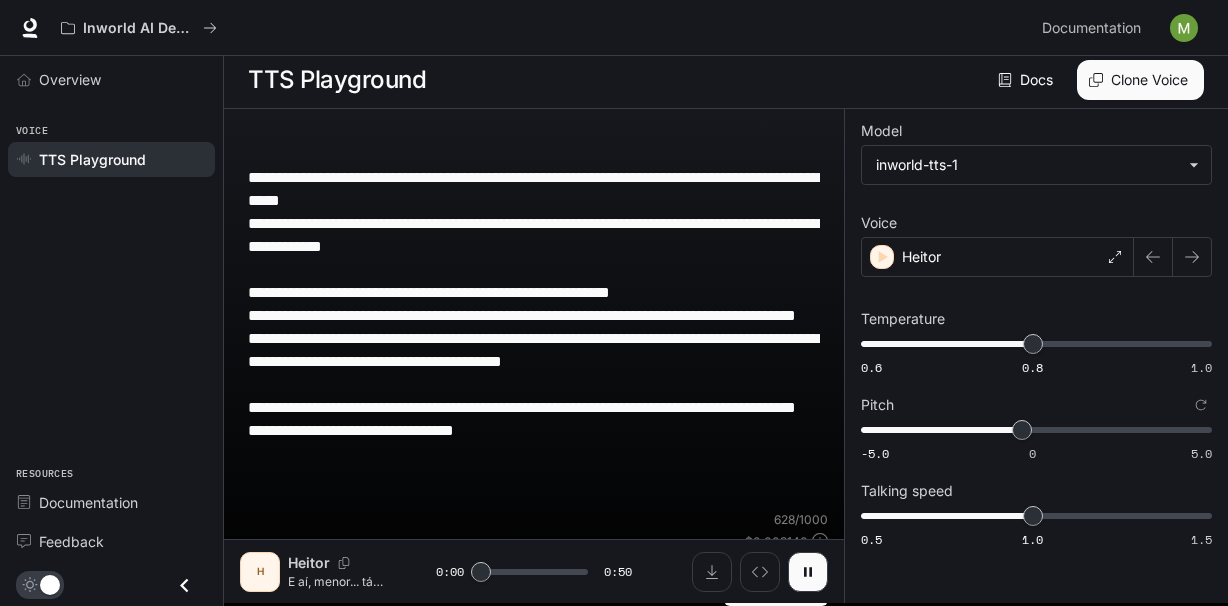 scroll, scrollTop: 0, scrollLeft: 0, axis: both 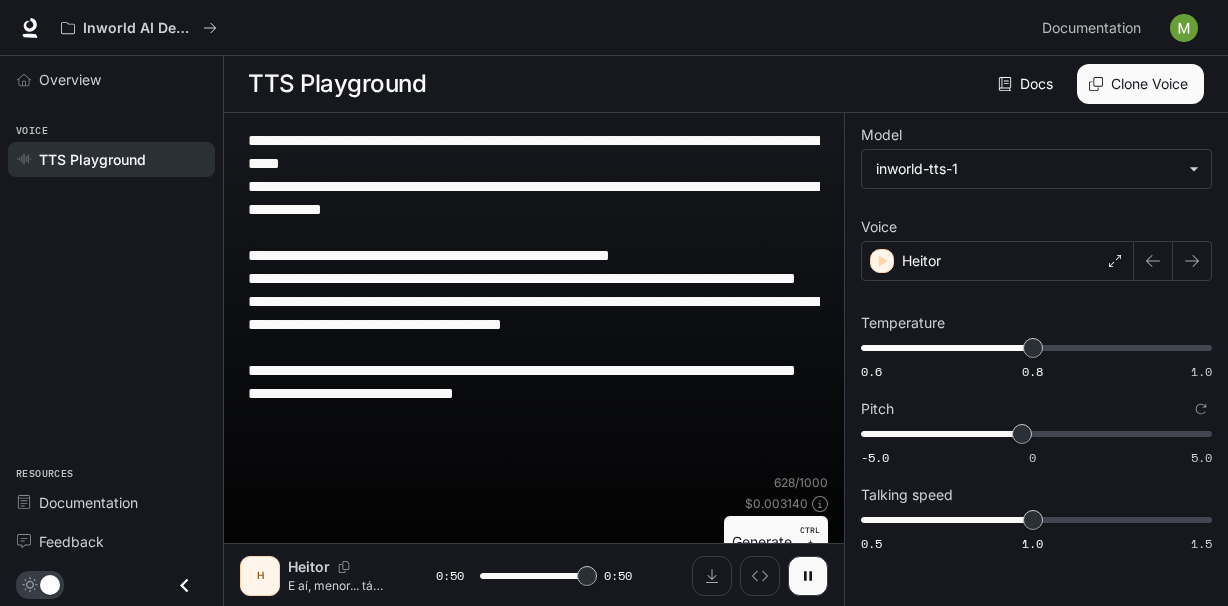 type on "*" 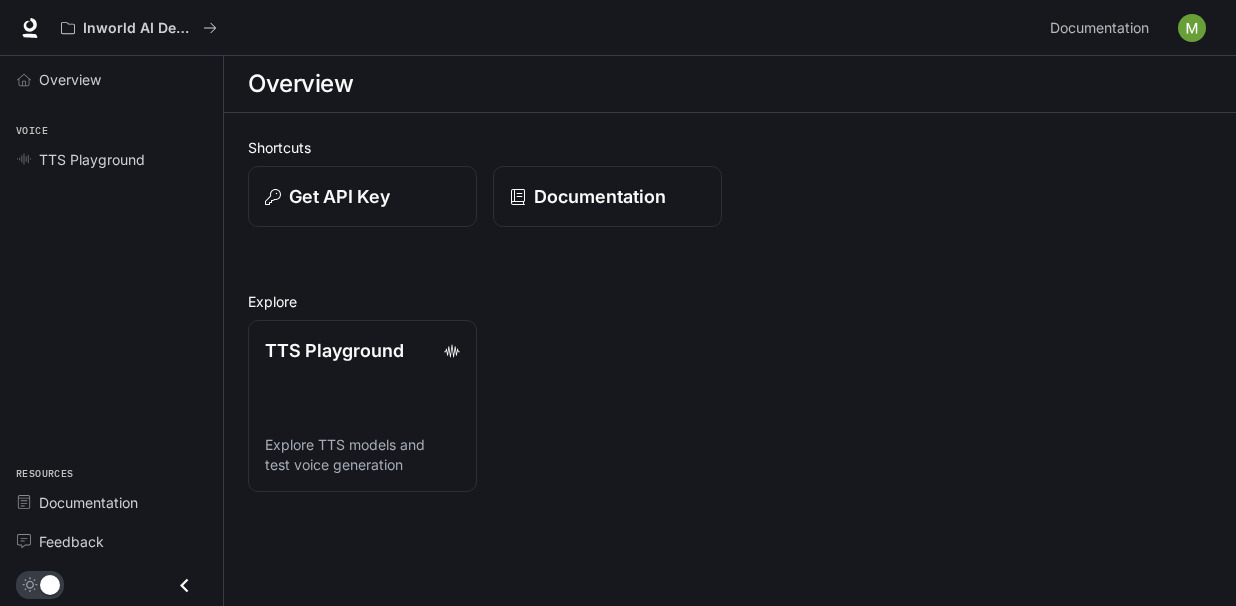 scroll, scrollTop: 0, scrollLeft: 0, axis: both 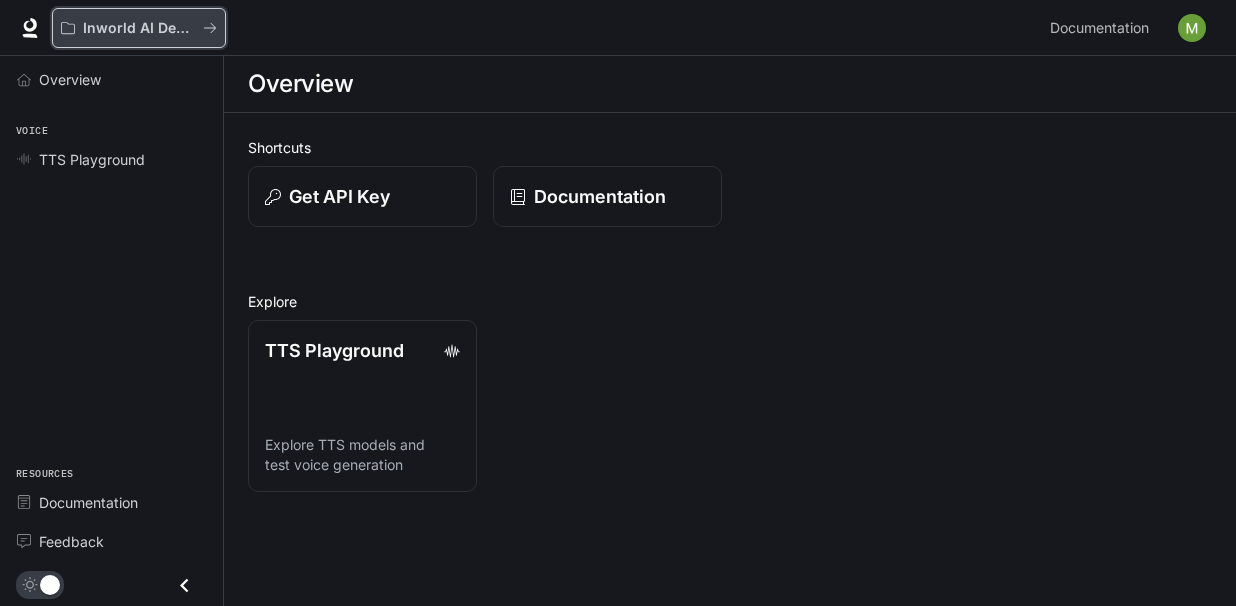click on "Inworld AI Demos" at bounding box center [139, 28] 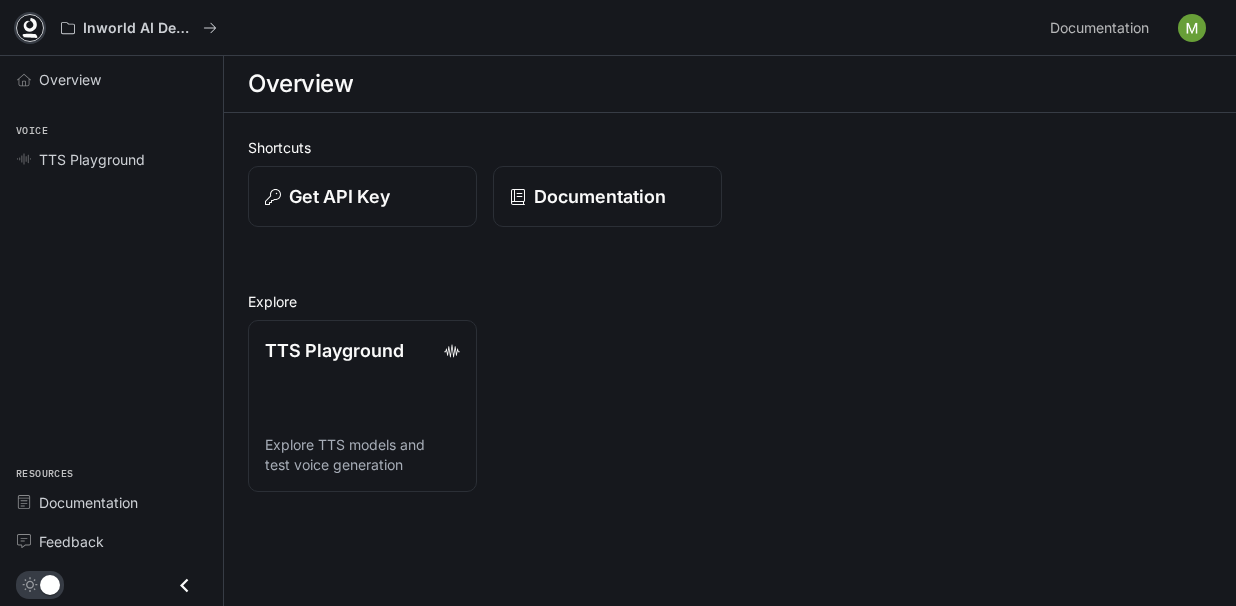 click 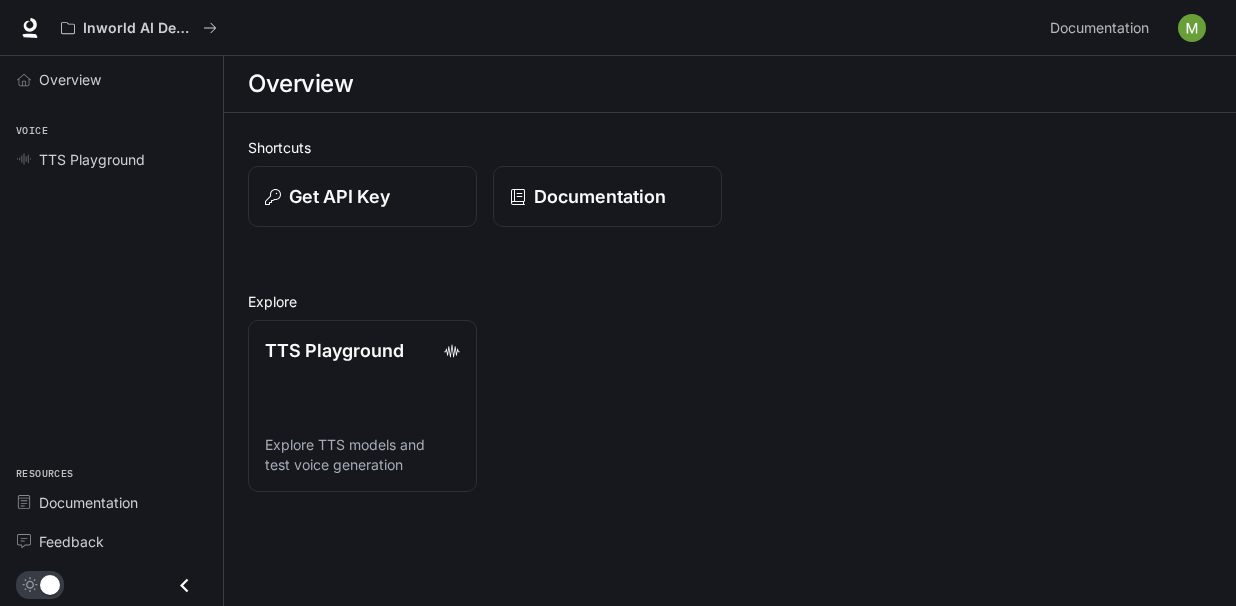 scroll, scrollTop: 0, scrollLeft: 0, axis: both 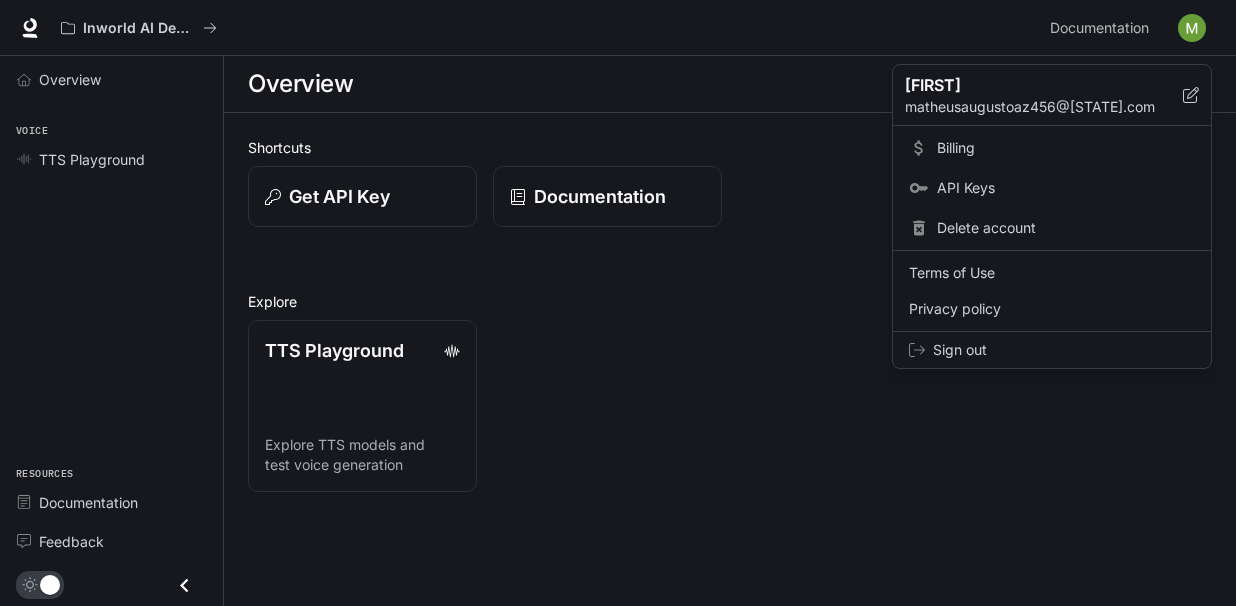 click at bounding box center (618, 303) 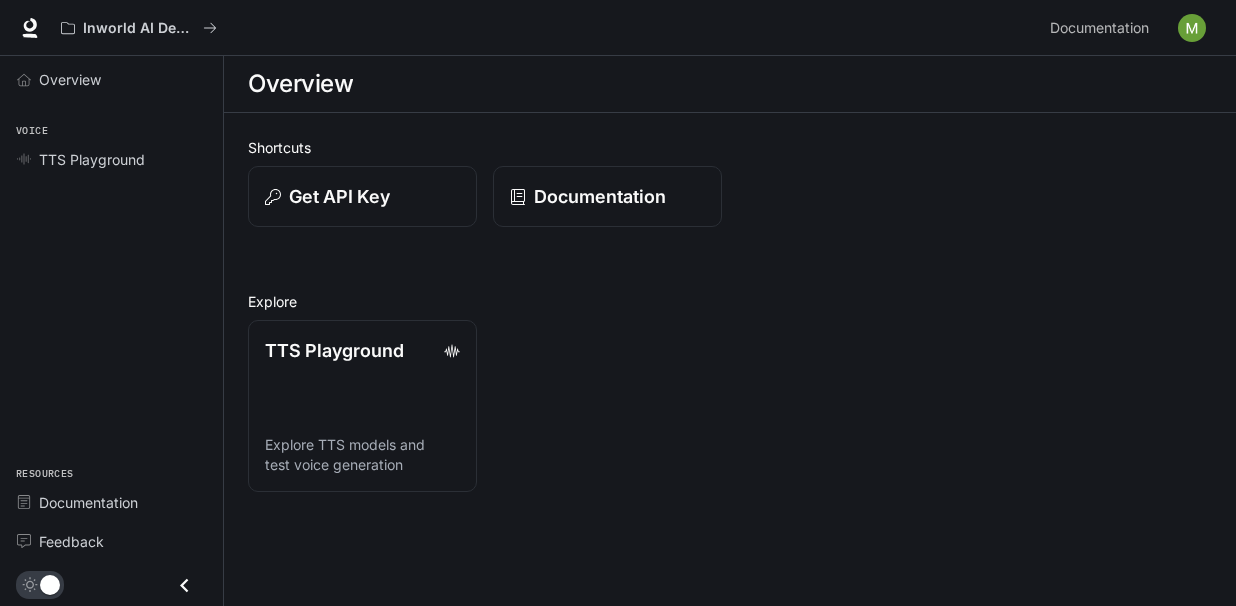 click at bounding box center (184, 585) 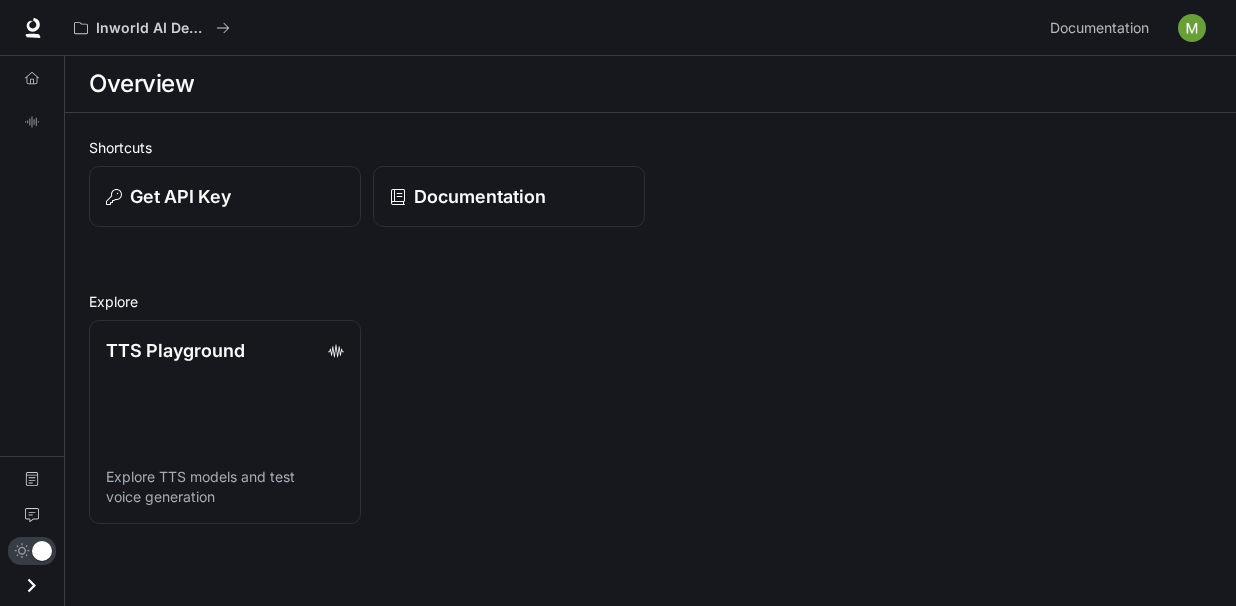 click 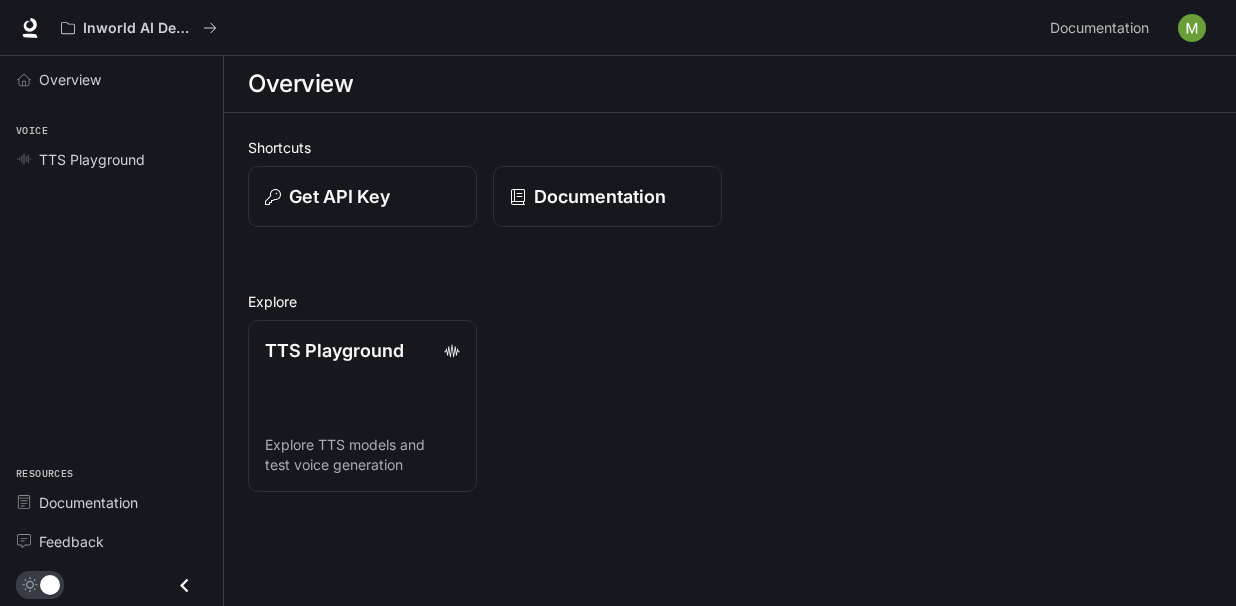 type 